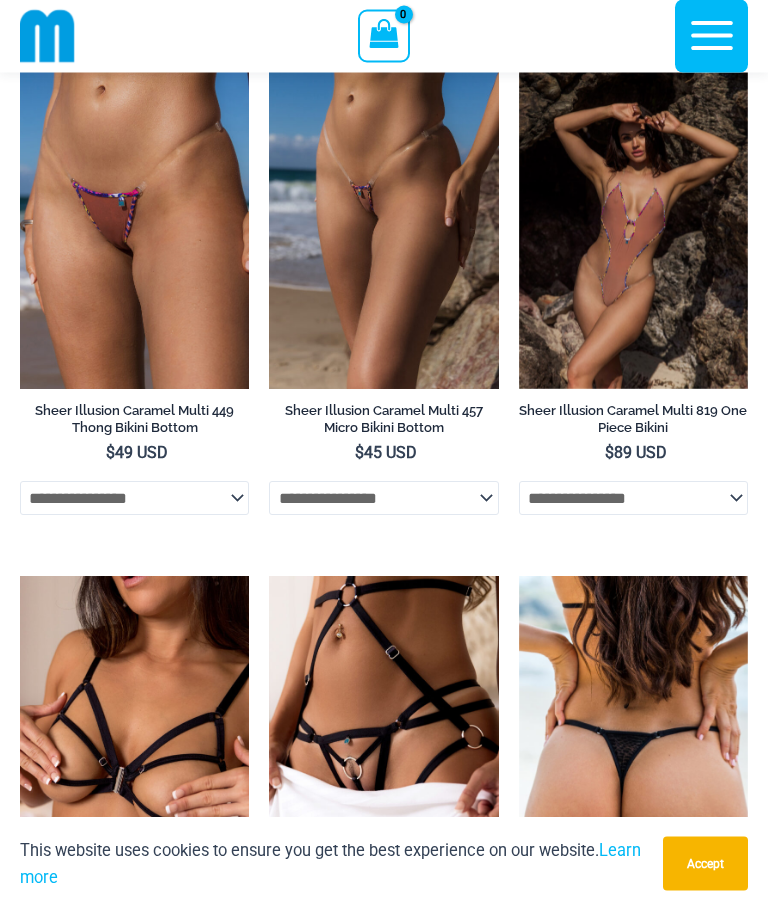 scroll, scrollTop: 736, scrollLeft: 0, axis: vertical 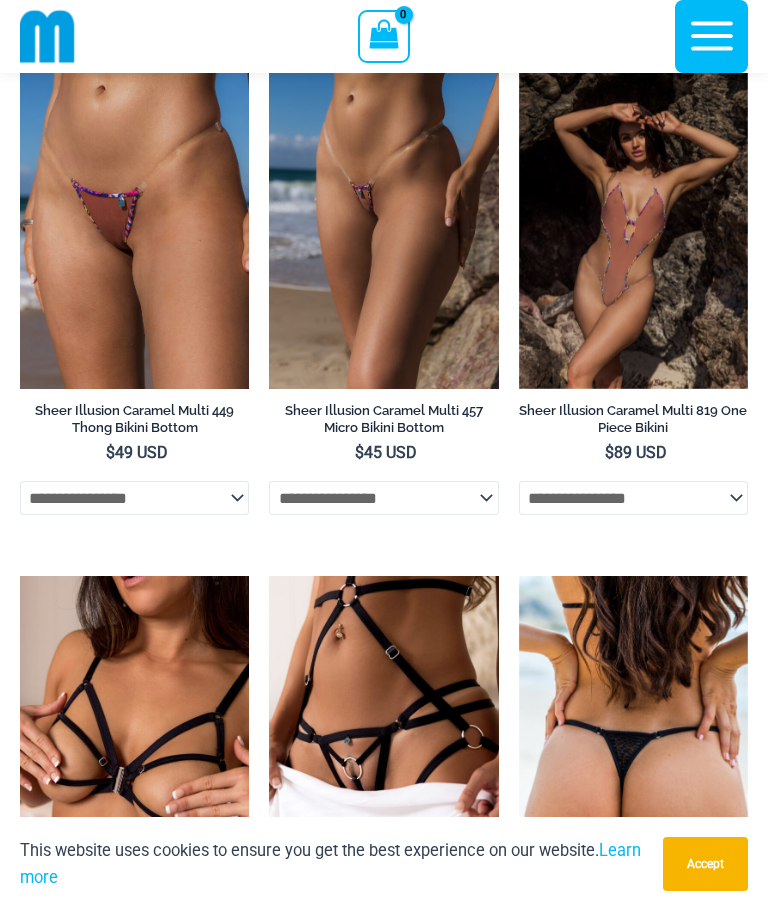 click at bounding box center [519, 45] 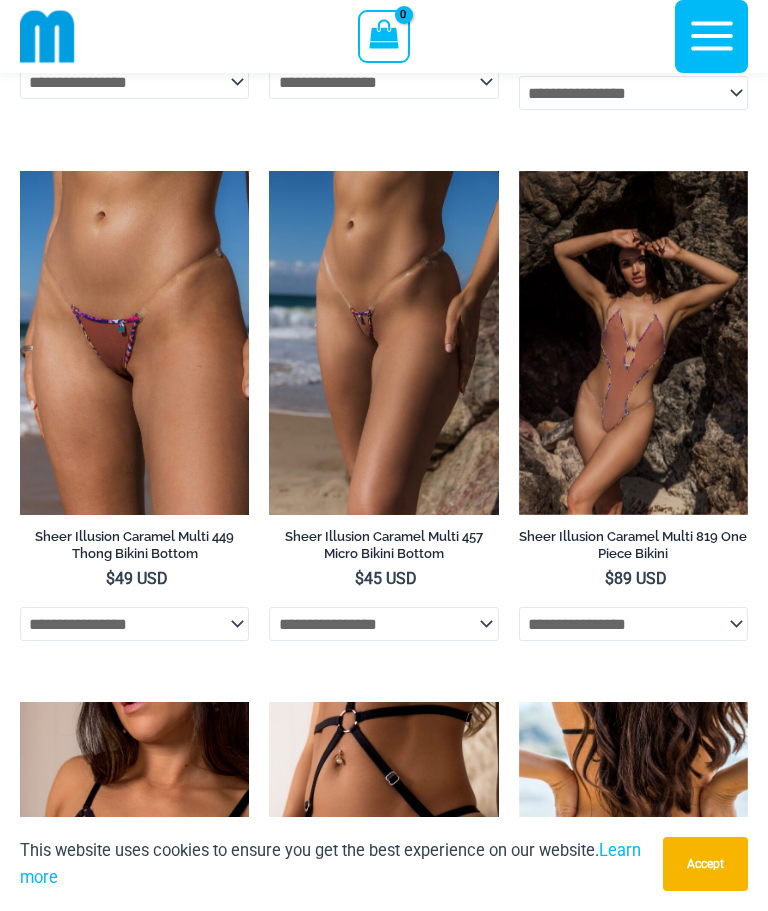 click at bounding box center (269, 171) 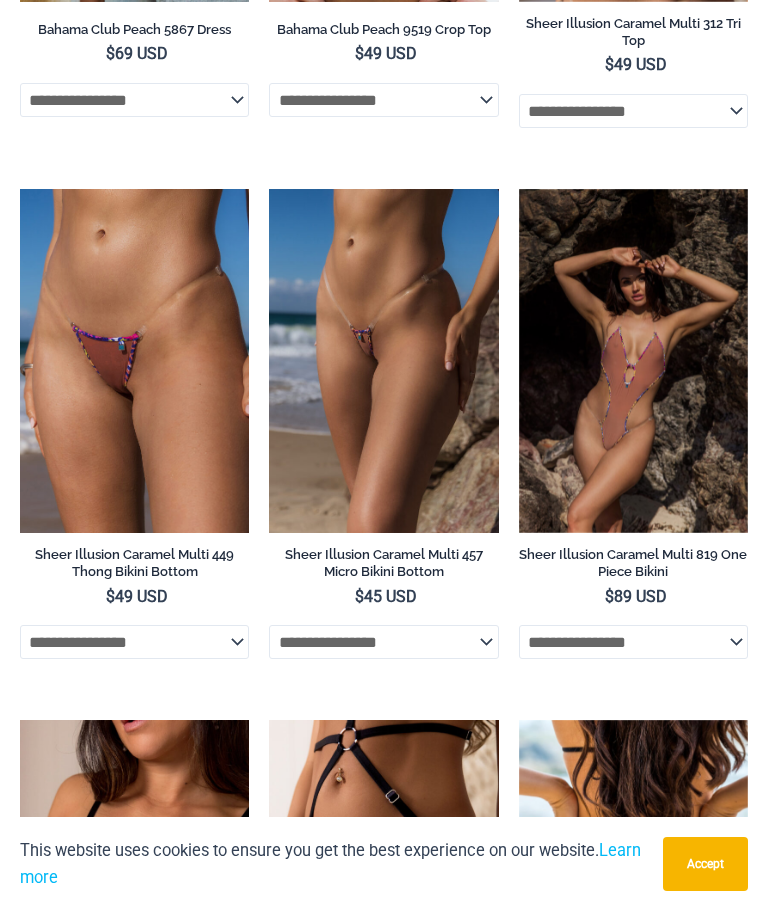 scroll, scrollTop: 610, scrollLeft: 0, axis: vertical 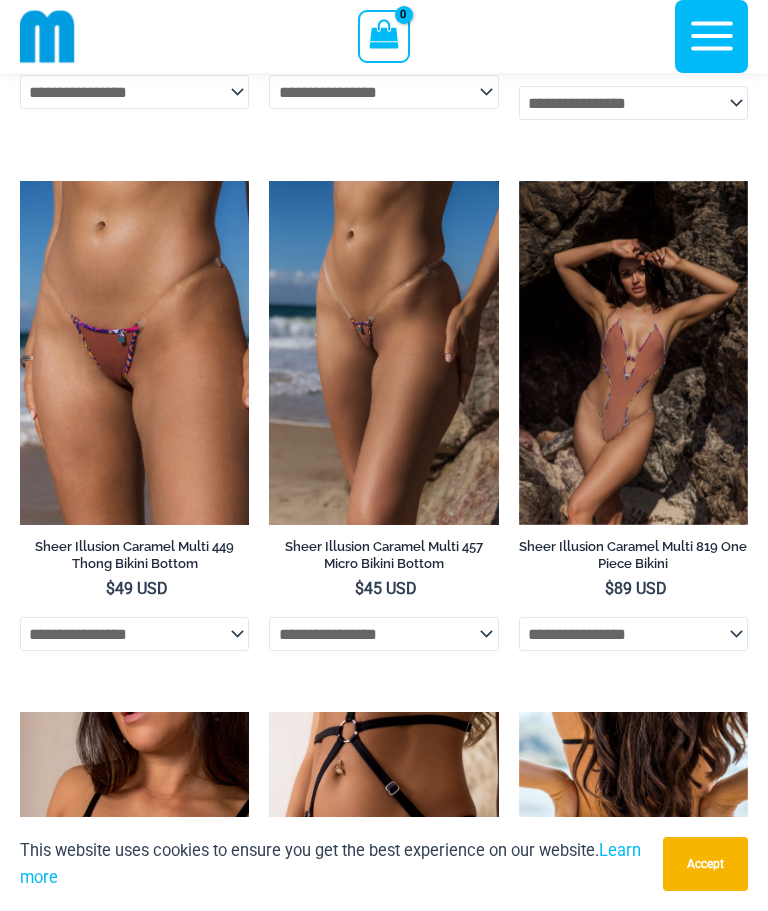 click at bounding box center [519, 181] 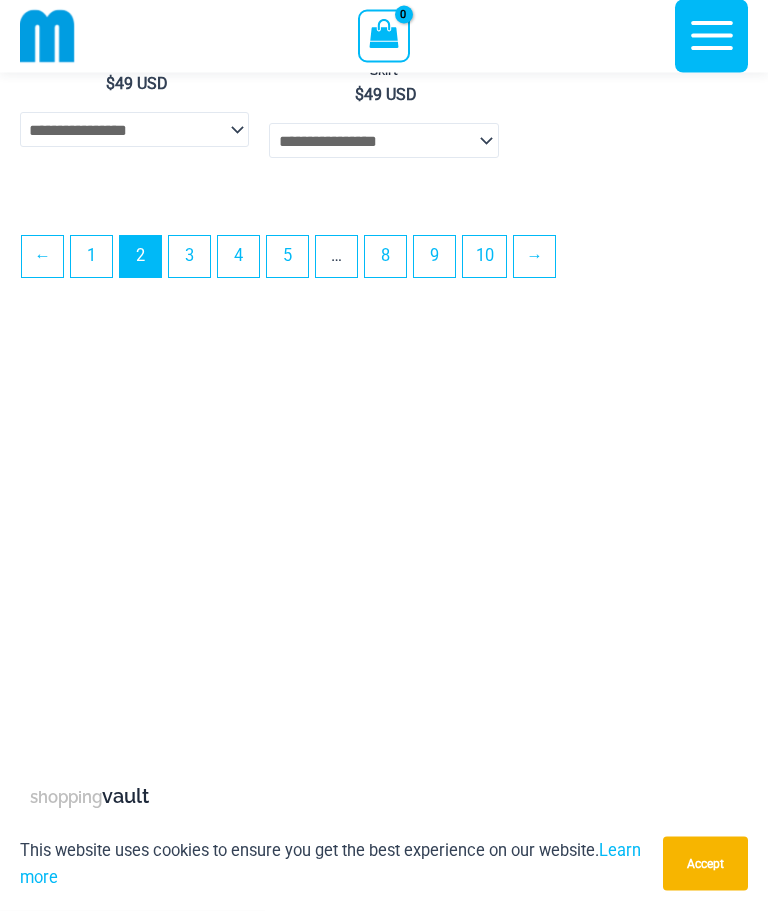 scroll, scrollTop: 5912, scrollLeft: 0, axis: vertical 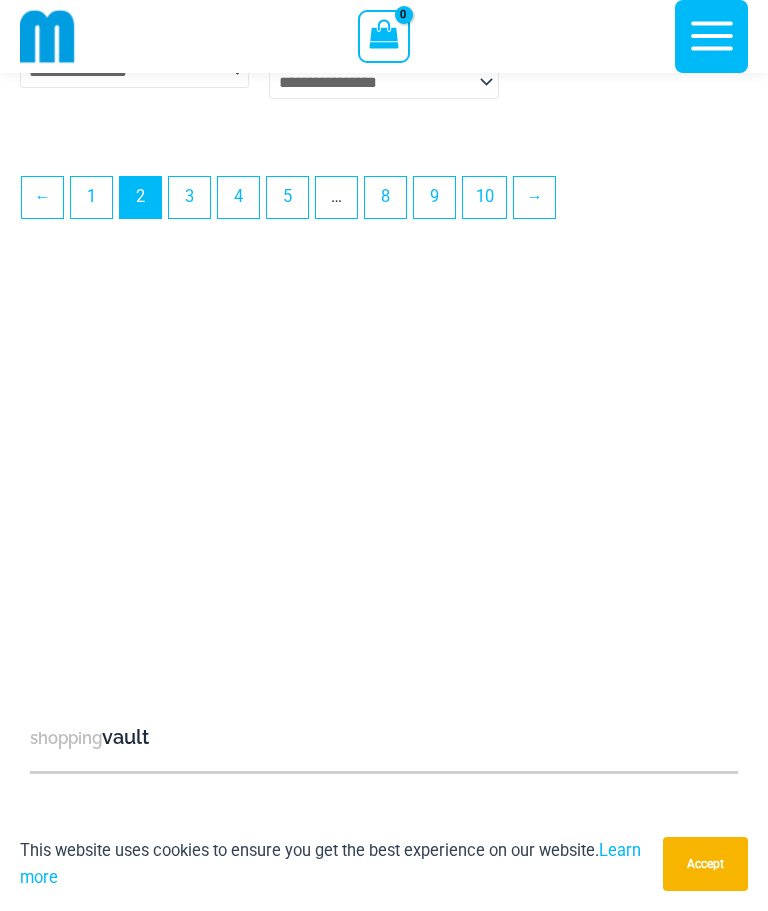 click on "3" at bounding box center (189, 197) 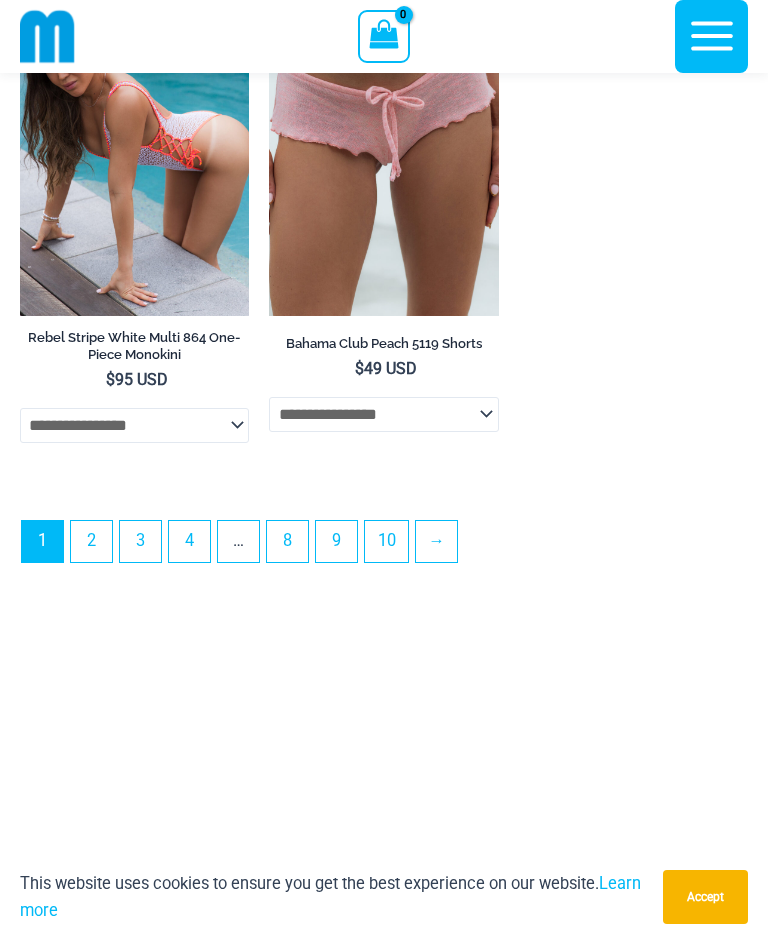 scroll, scrollTop: 6184, scrollLeft: 0, axis: vertical 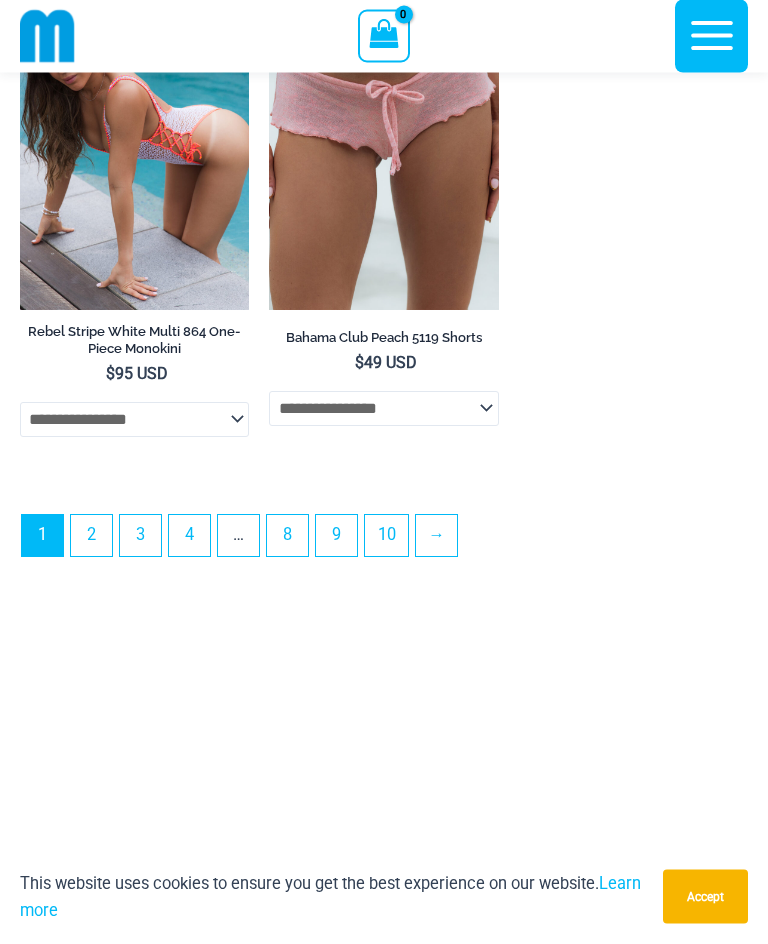 click on "Home  »  vault
🐚 EXCLUSIVE SHOW STOPPER RELEASE 🐚
Spend  $125  to claim your  FREE Kinky Knicker .
Spend  $189  to claim your  FREE Sultry Top & Knicker .
Hurry! Limited Pieces Available—Don’t Miss Out!
Get a second chance! The
Microminimus Vault
is now open  for a limited time!
Revisit your most-loved sexy essentials that previously sold out and bring back the heat.
Buy more, save more!  Up to 35% off  when you fill your cart:
Buy 3 items – get 15% Off
Buy 4 items – get 20% Off
Buy 5 items – get 25% Off
Buy 6 items – get 30% Off
Buy 7 or more items – get 35% Off!!
Filters
Aloha Bloom Blooms 818 One Piece Bikini
$ 89 USD
This product has multiple variants. The options may be chosen on the product page
******* -" at bounding box center (384, -2734) 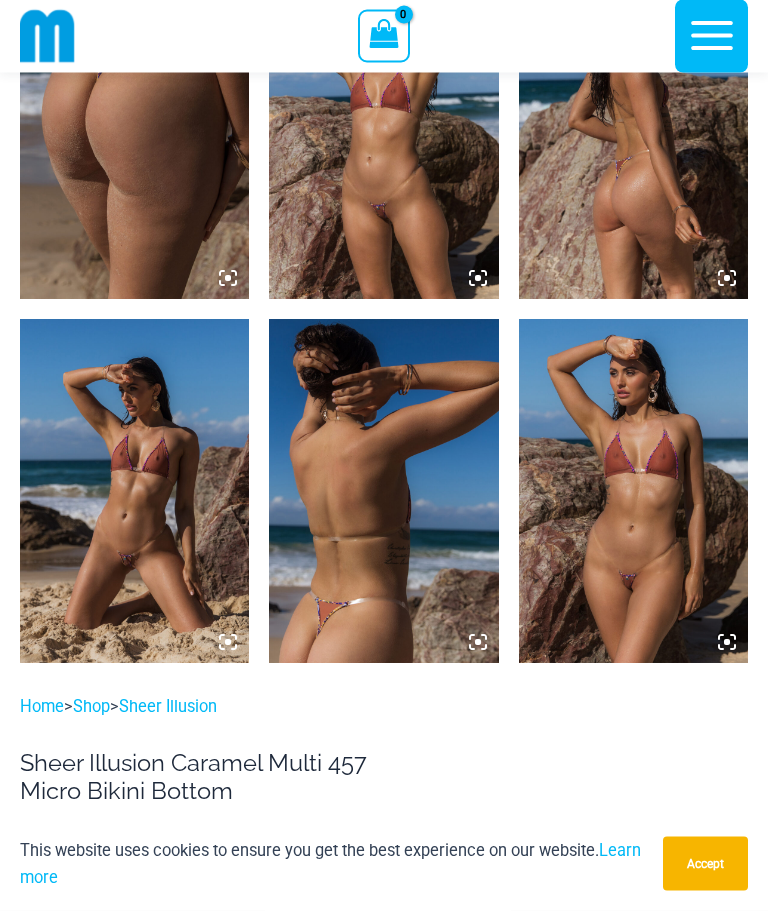scroll, scrollTop: 1255, scrollLeft: 0, axis: vertical 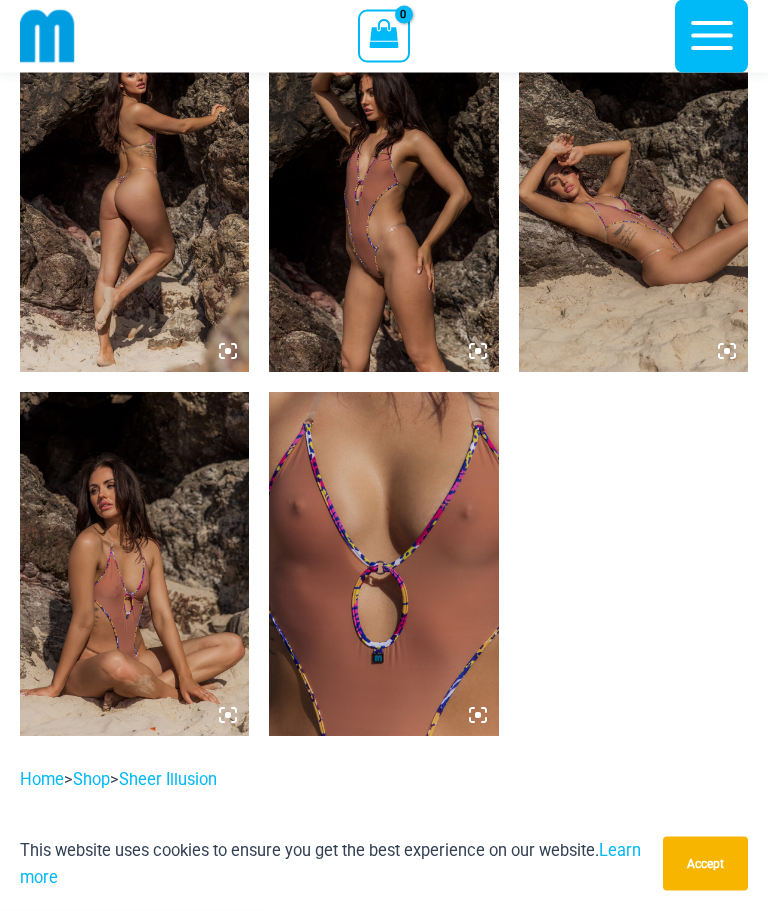 click at bounding box center [134, 201] 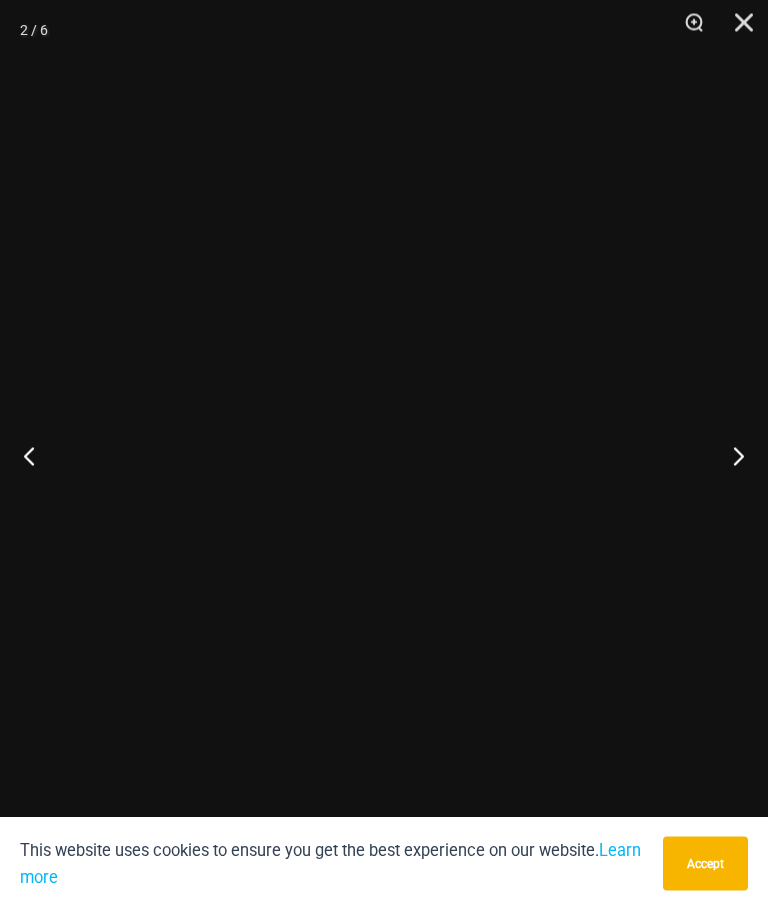 scroll, scrollTop: 1211, scrollLeft: 0, axis: vertical 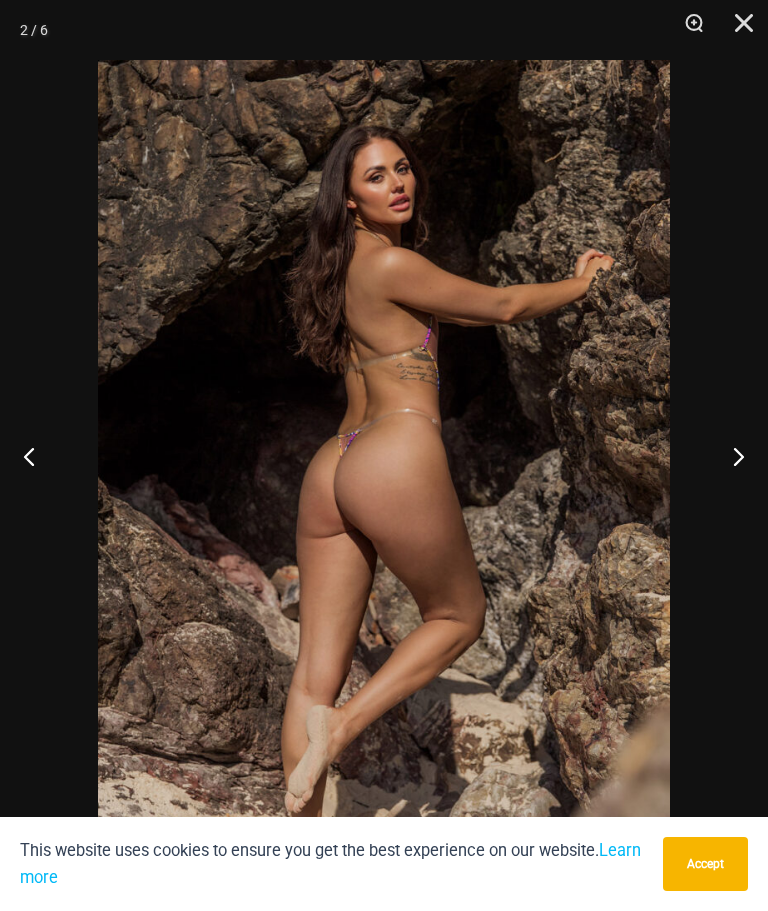 click at bounding box center [737, 30] 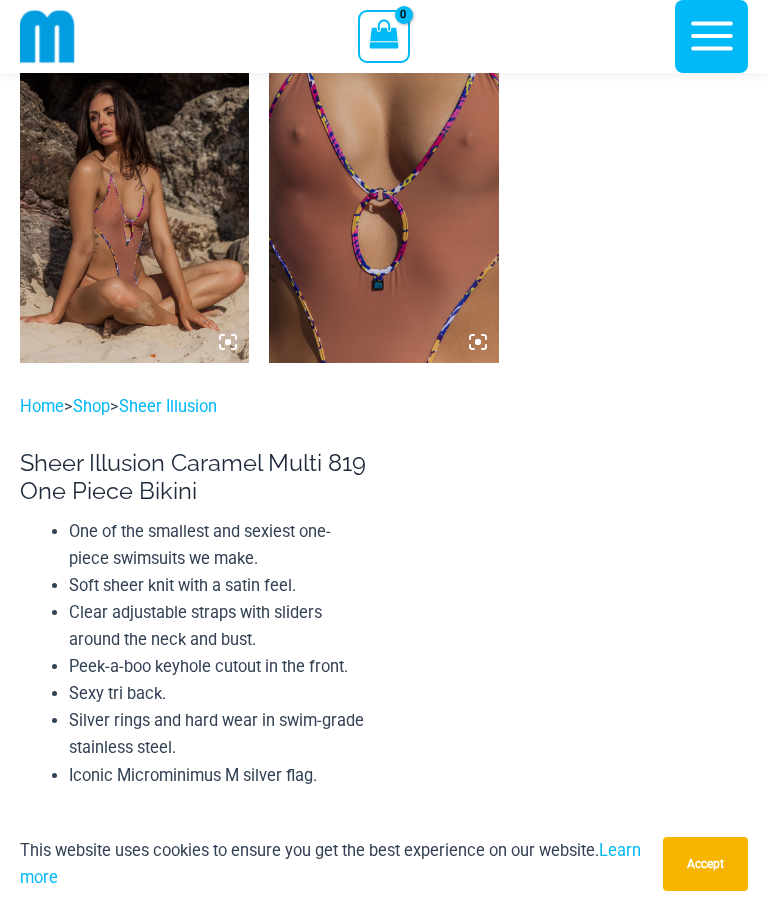 scroll, scrollTop: 1545, scrollLeft: 0, axis: vertical 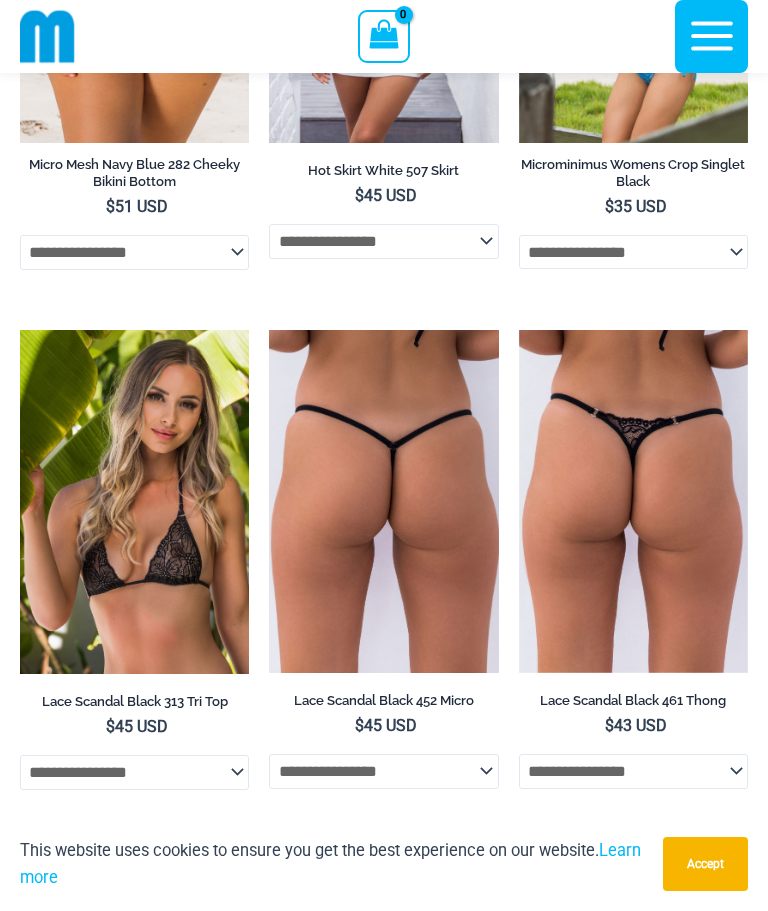 click at bounding box center [269, 330] 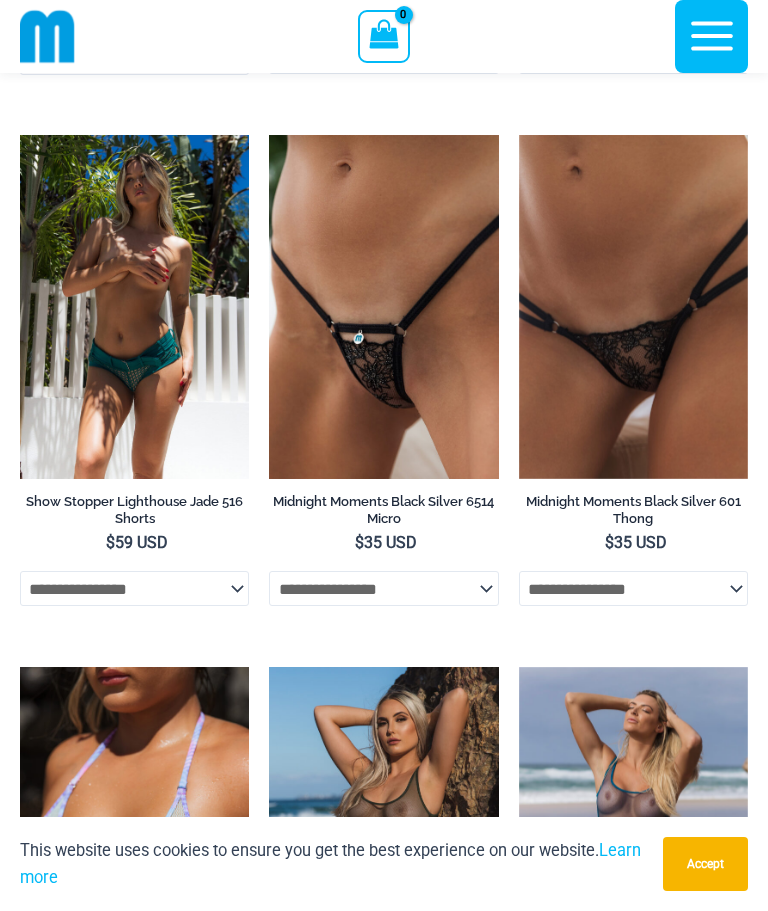 scroll, scrollTop: 3278, scrollLeft: 0, axis: vertical 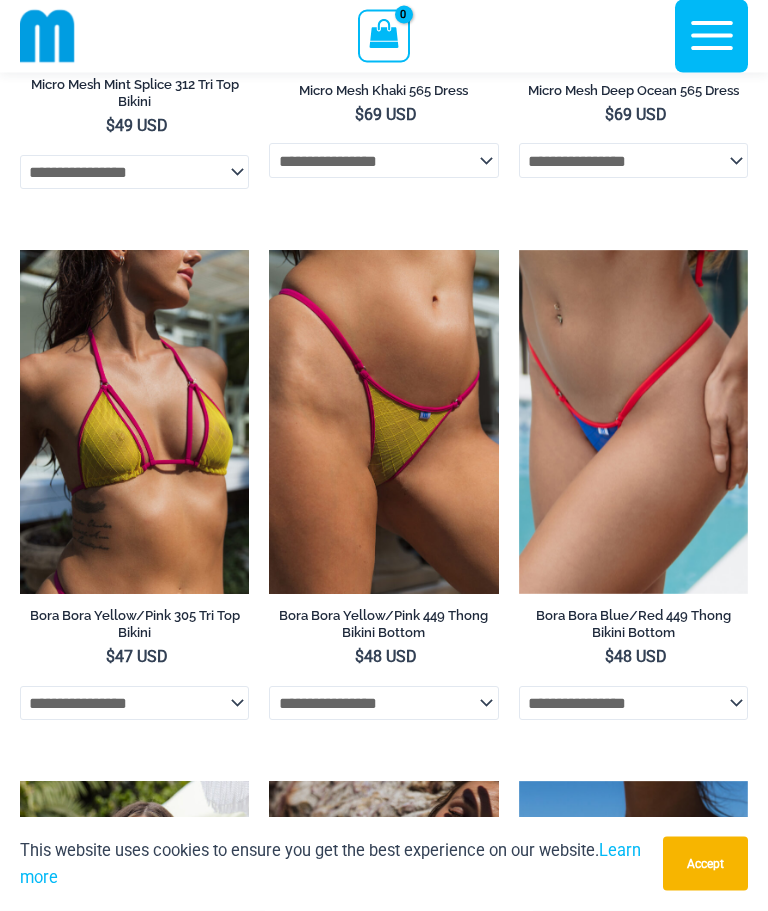 click 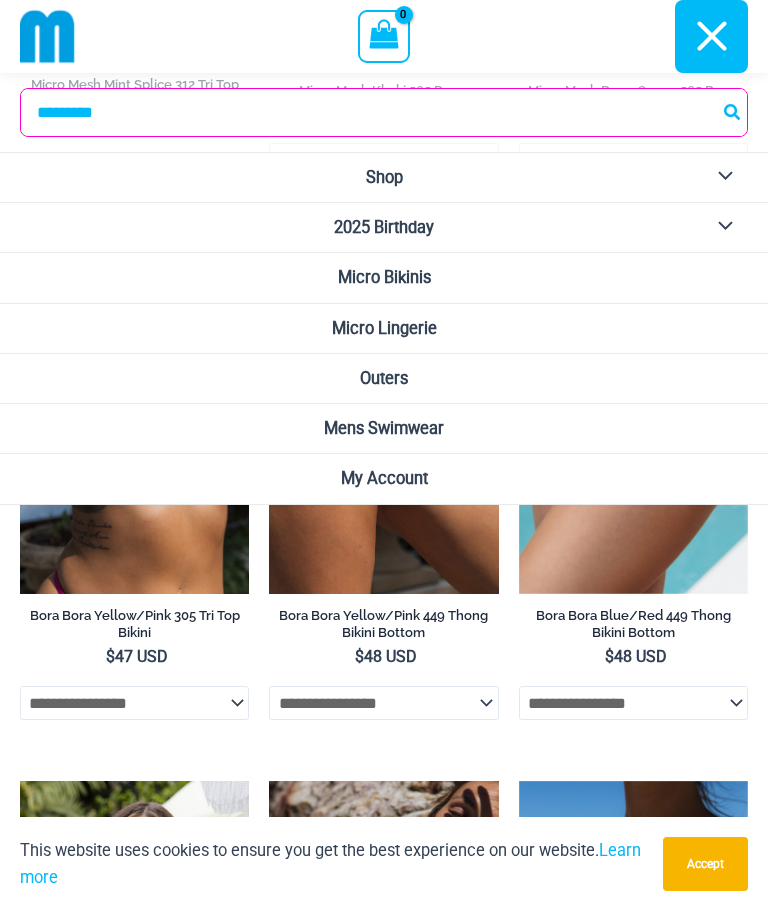 click on "Micro Bikinis" at bounding box center [384, 278] 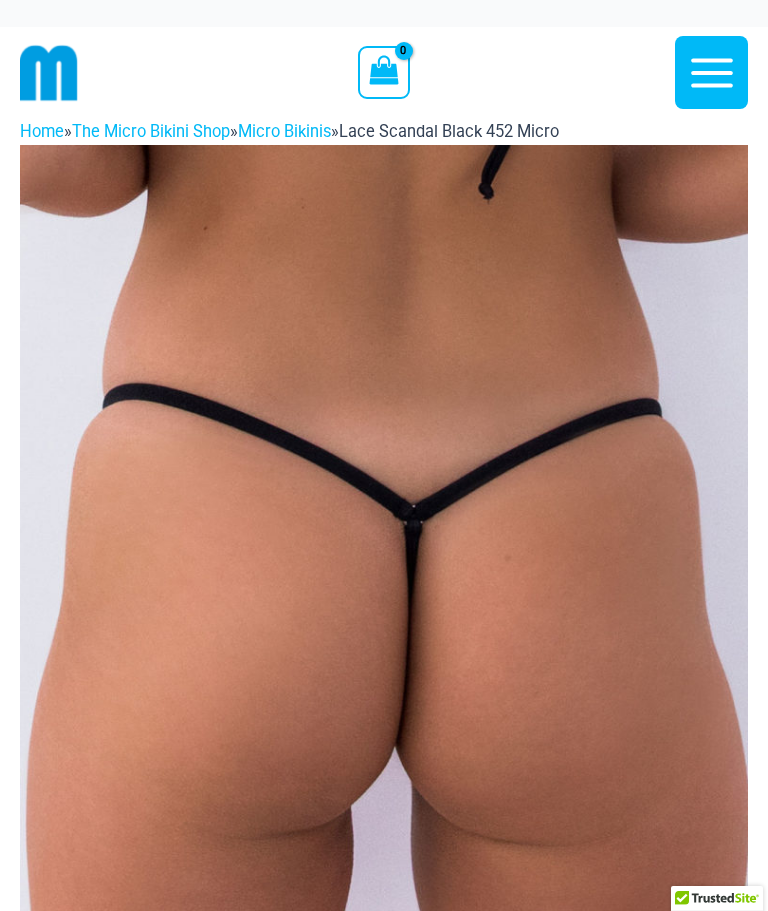 scroll, scrollTop: -12, scrollLeft: 0, axis: vertical 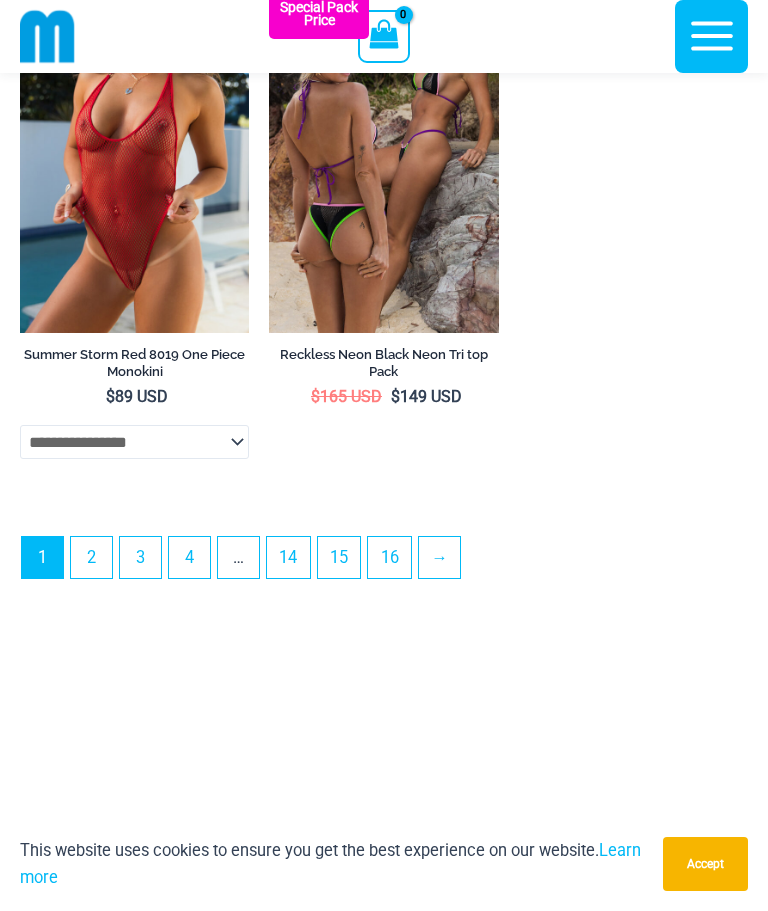 click on "→" at bounding box center (439, 557) 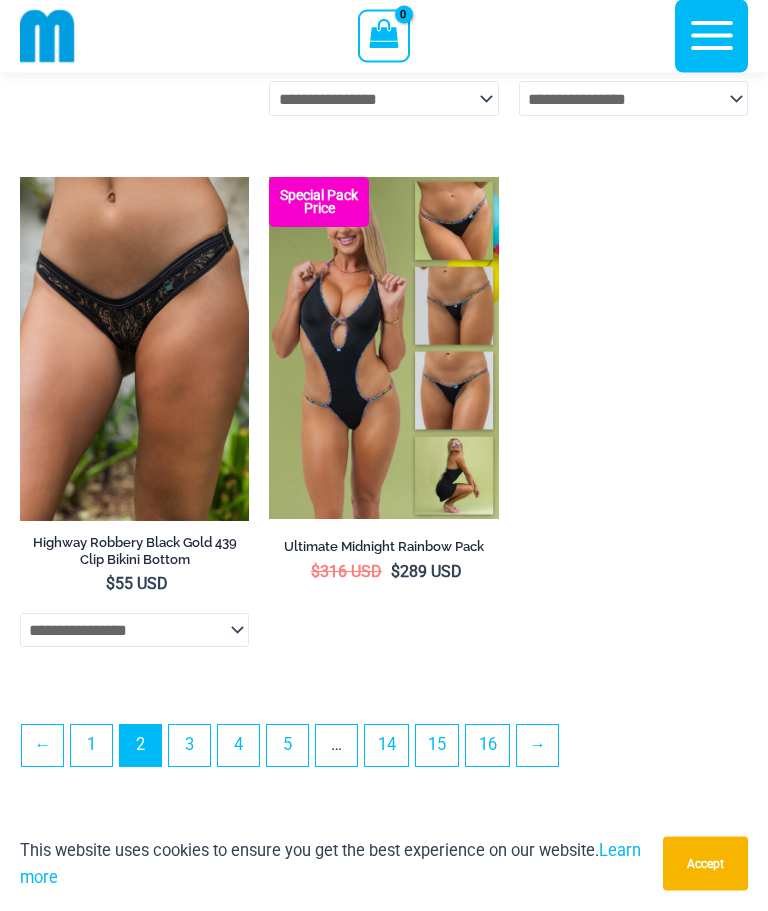 scroll, scrollTop: 5329, scrollLeft: 0, axis: vertical 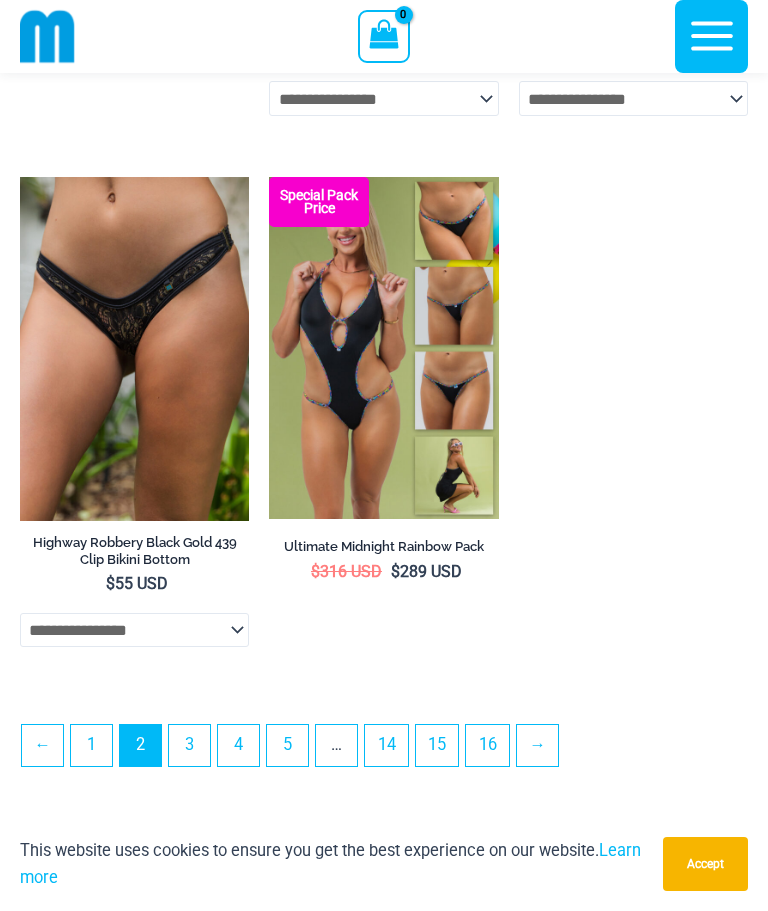 click on "3" at bounding box center (189, 745) 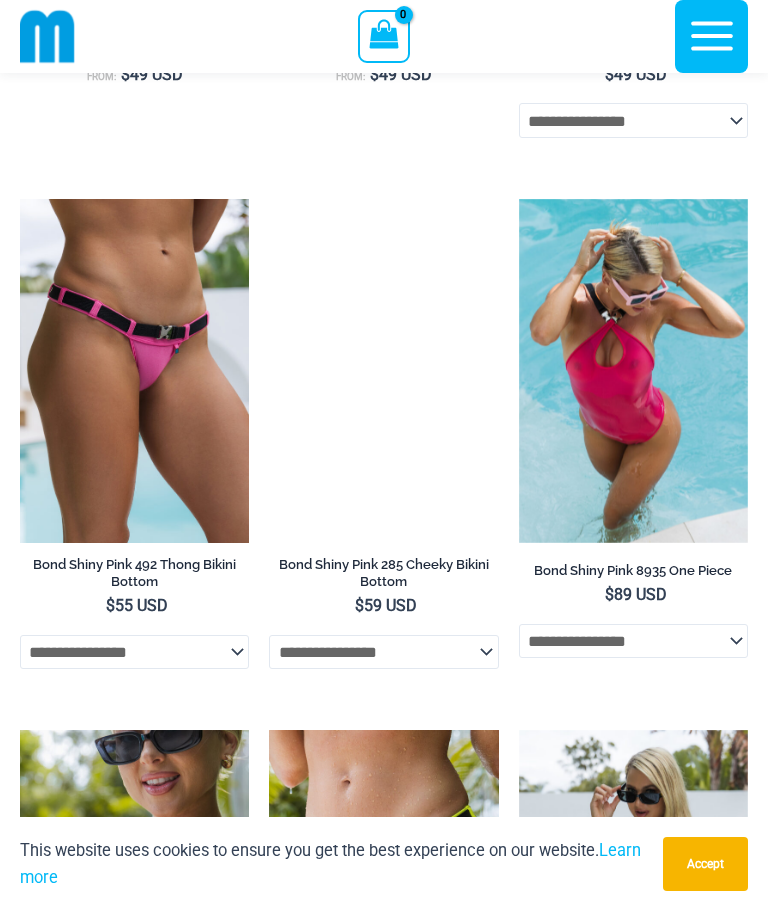 scroll, scrollTop: 3711, scrollLeft: 0, axis: vertical 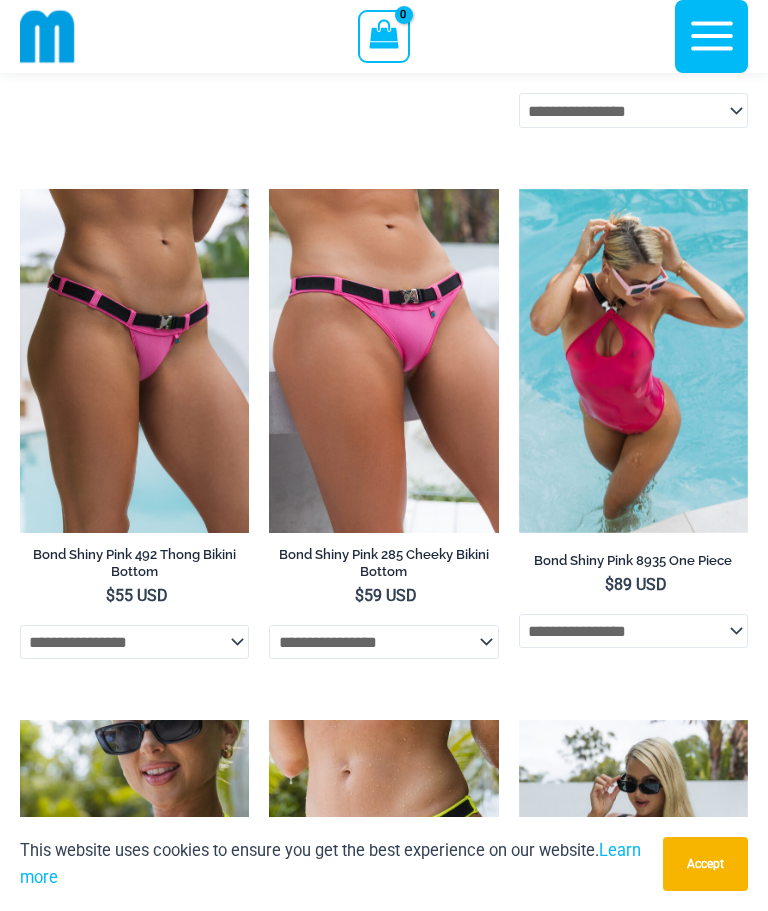 click at bounding box center [269, 189] 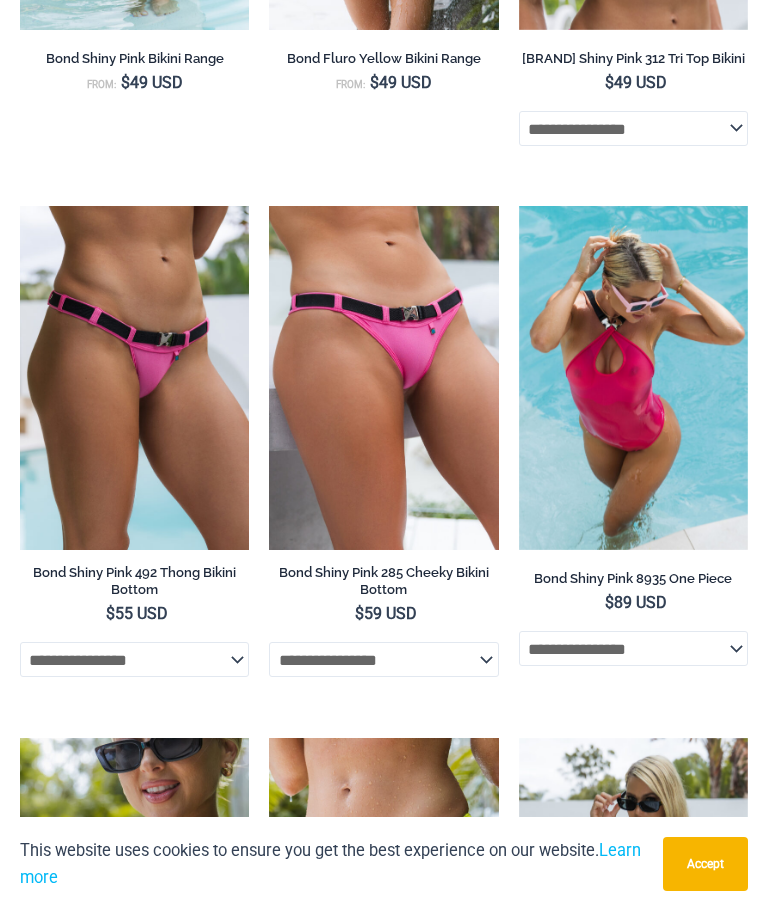 scroll, scrollTop: 4333, scrollLeft: 0, axis: vertical 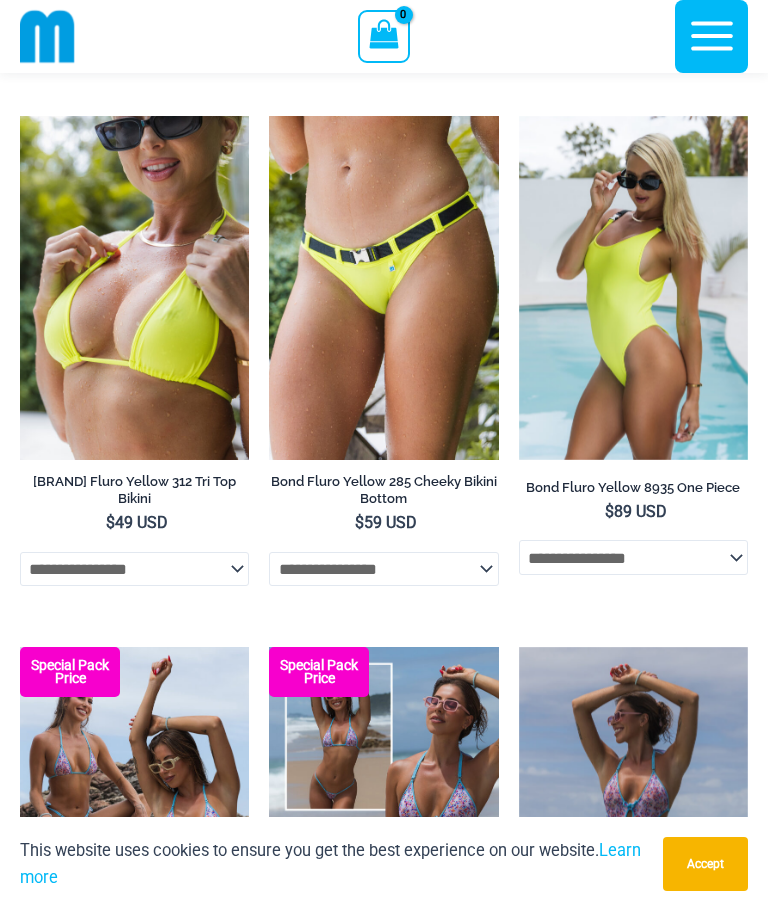 click 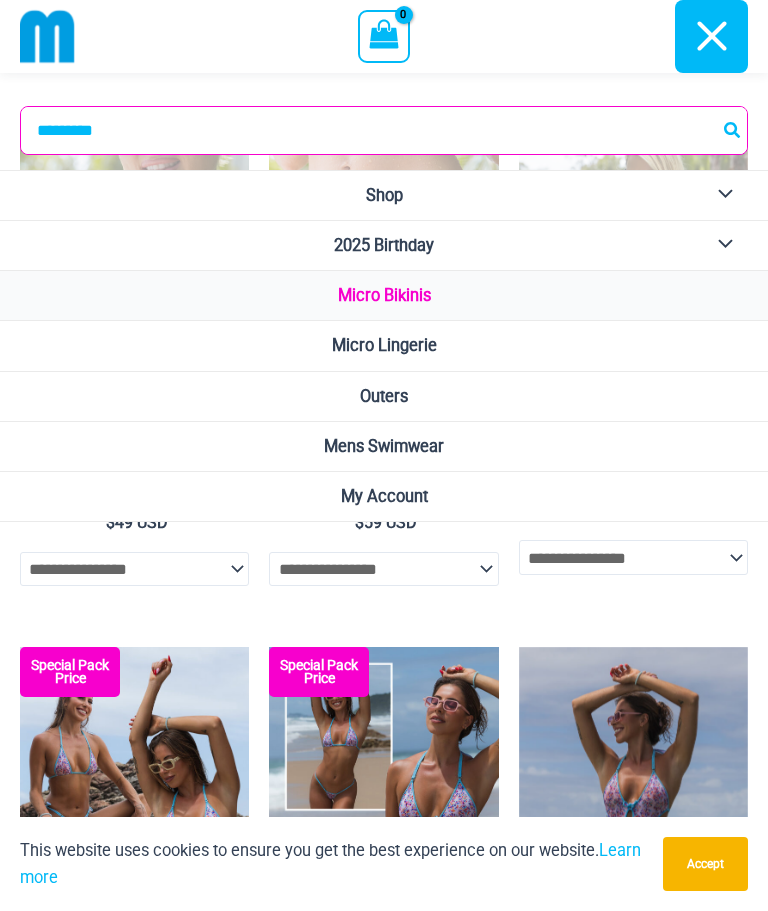 click on "Mens Swimwear" at bounding box center [384, 447] 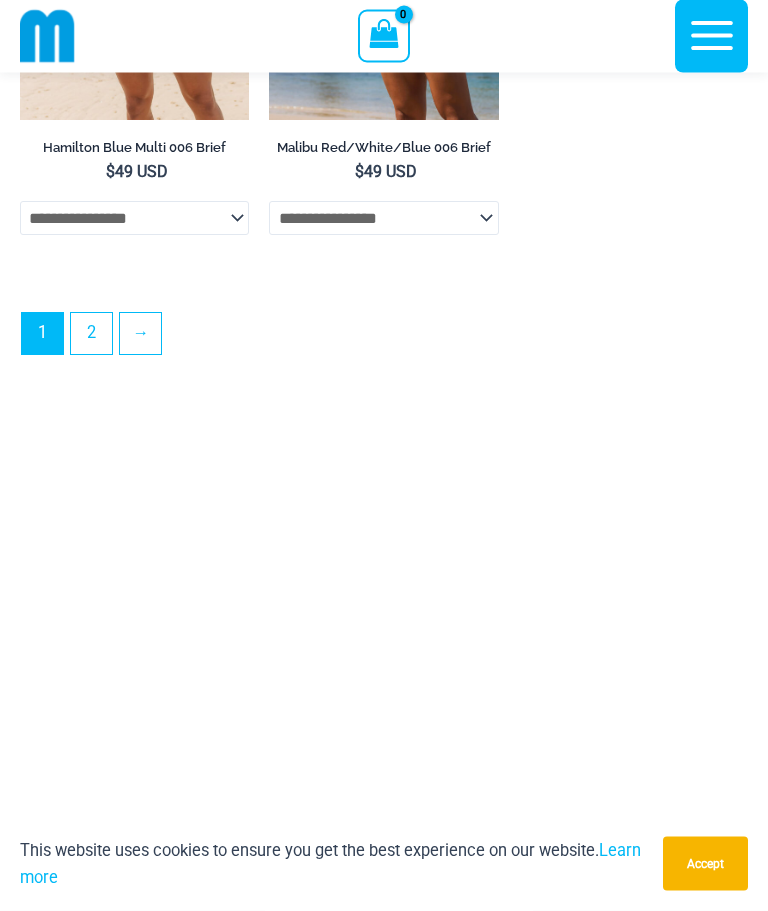 scroll, scrollTop: 5916, scrollLeft: 0, axis: vertical 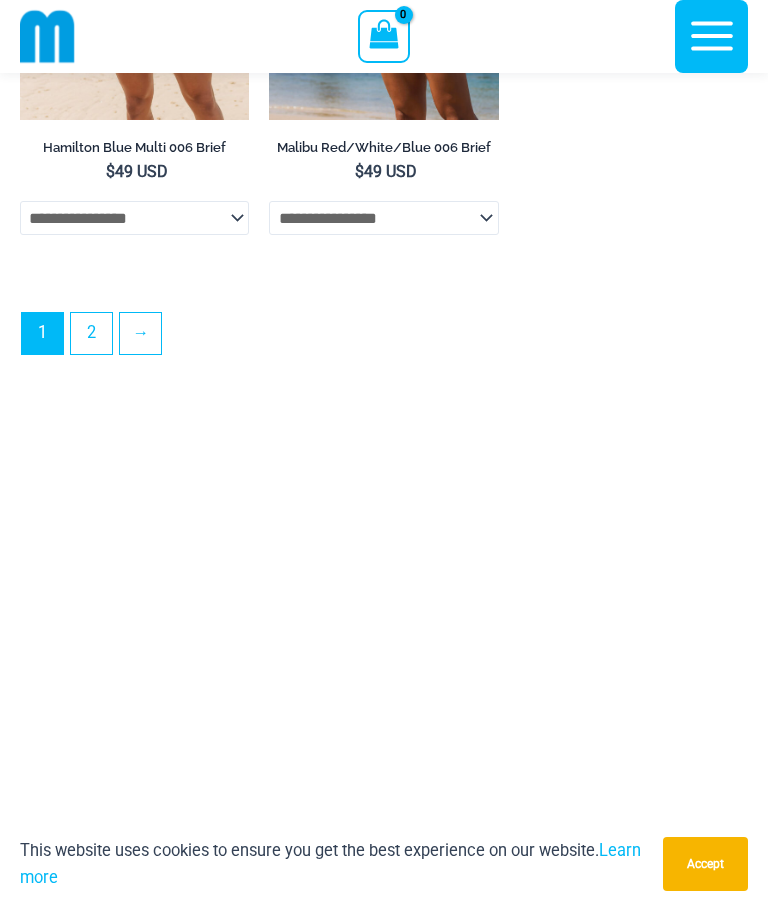 click on "→" at bounding box center (140, 333) 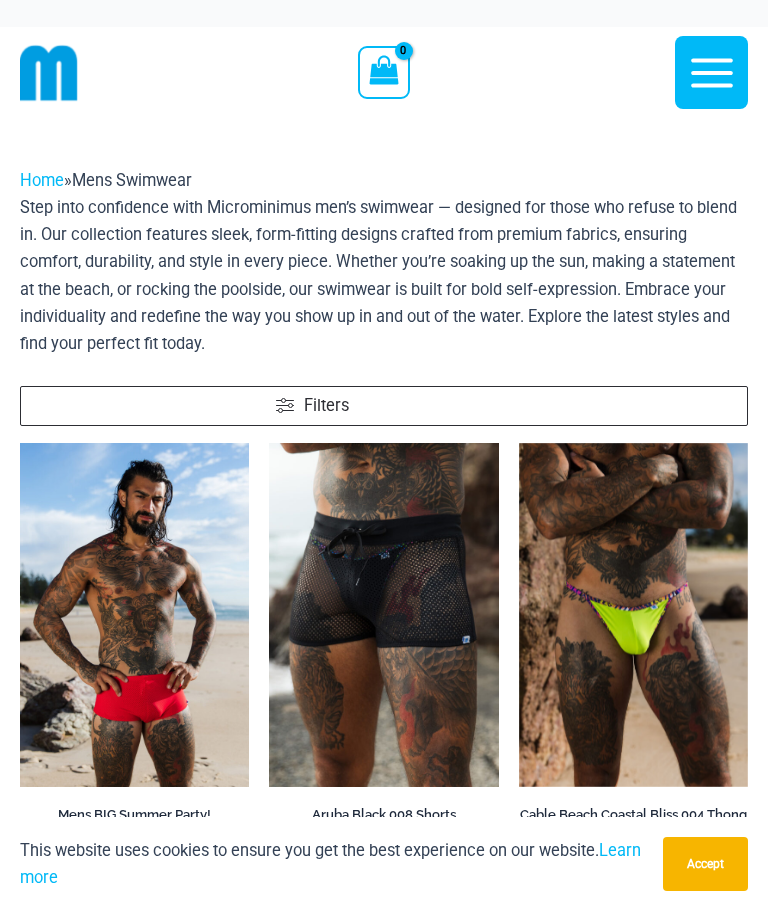 click at bounding box center [519, 443] 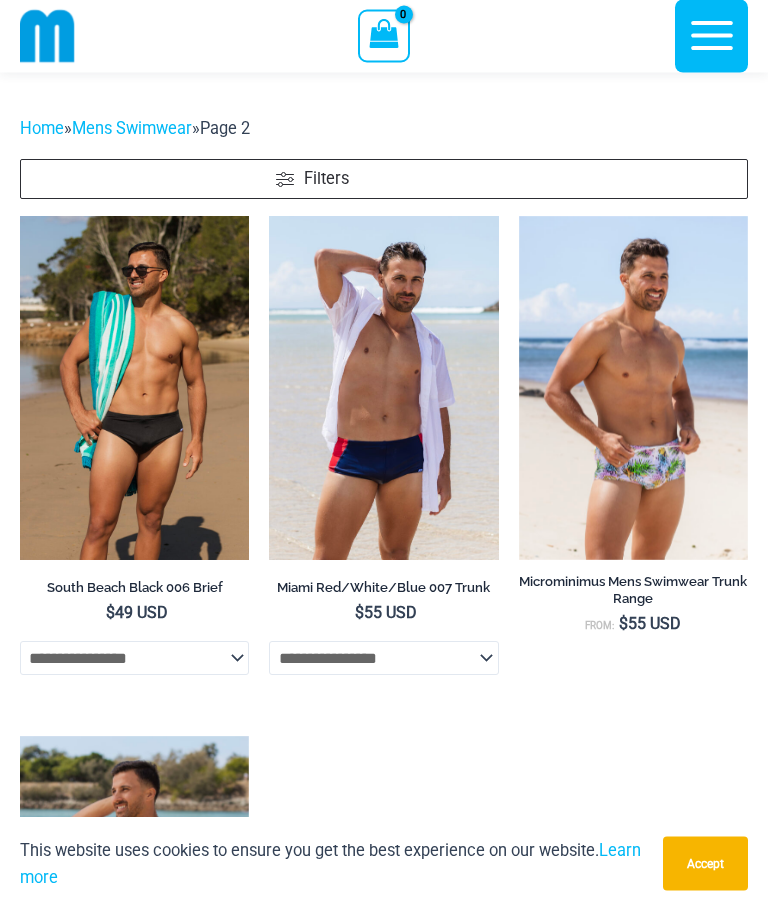 scroll, scrollTop: 0, scrollLeft: 0, axis: both 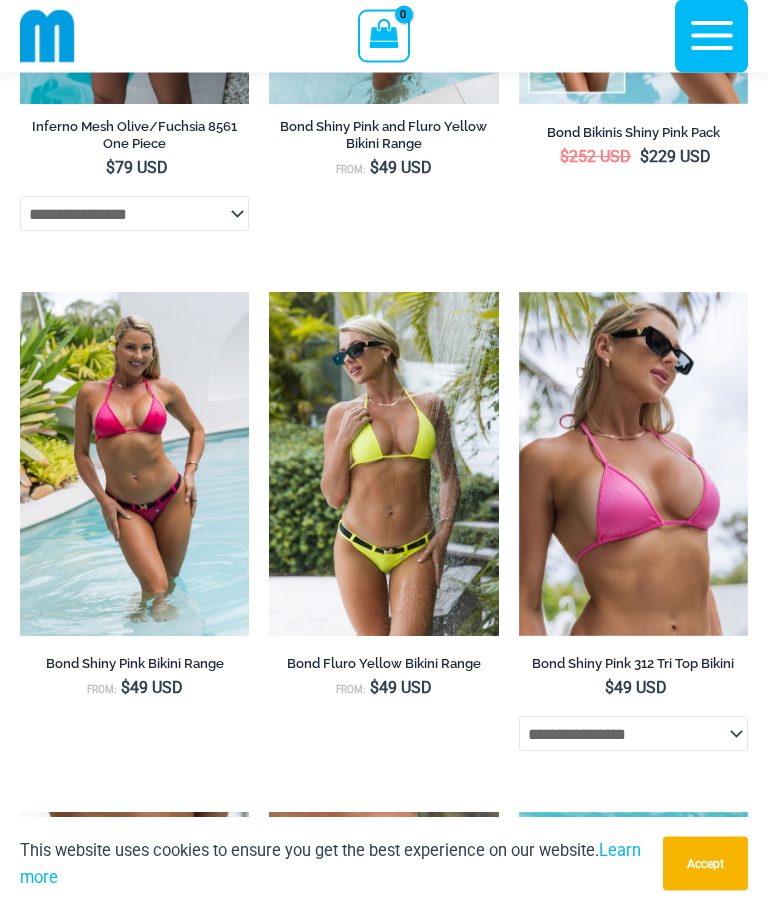 click 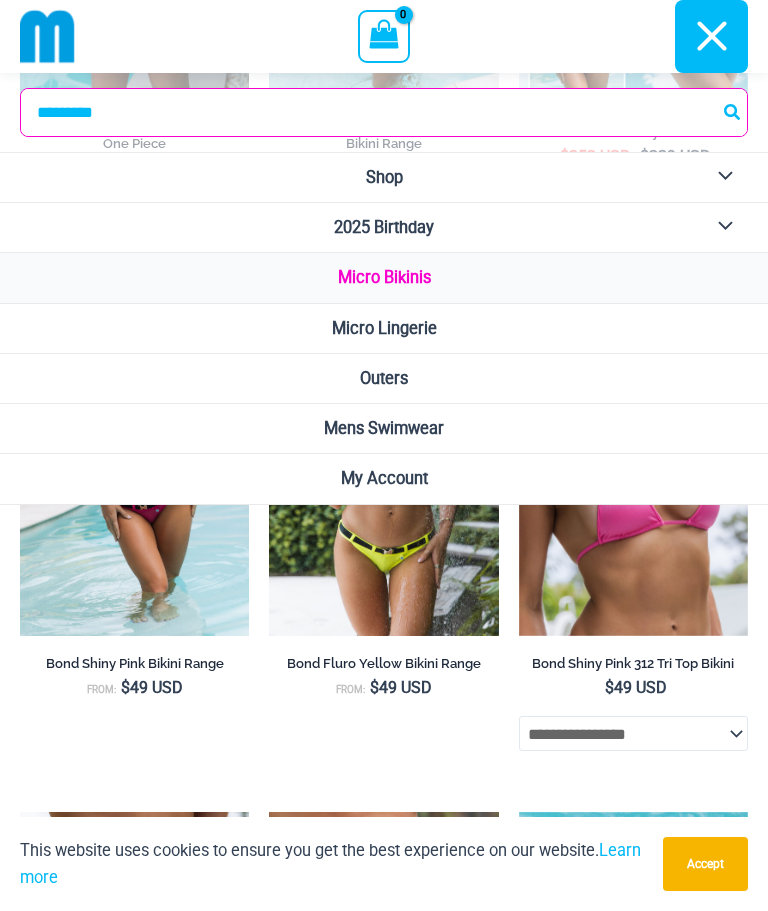 click on "Menu Toggle" at bounding box center (720, 227) 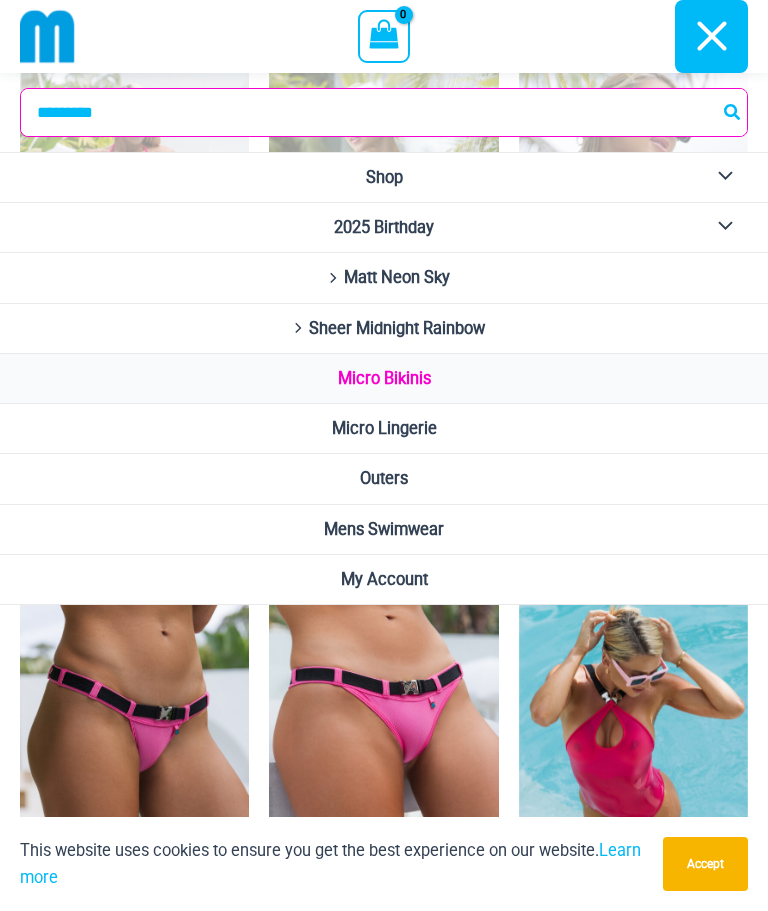 scroll, scrollTop: 3315, scrollLeft: 0, axis: vertical 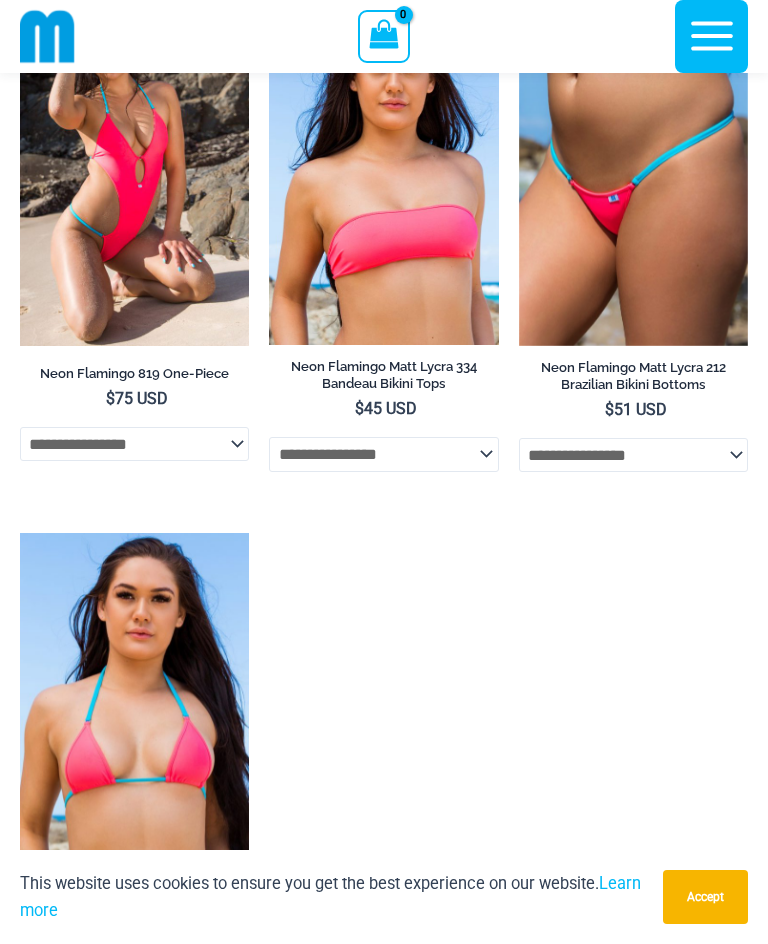 click at bounding box center (519, 2) 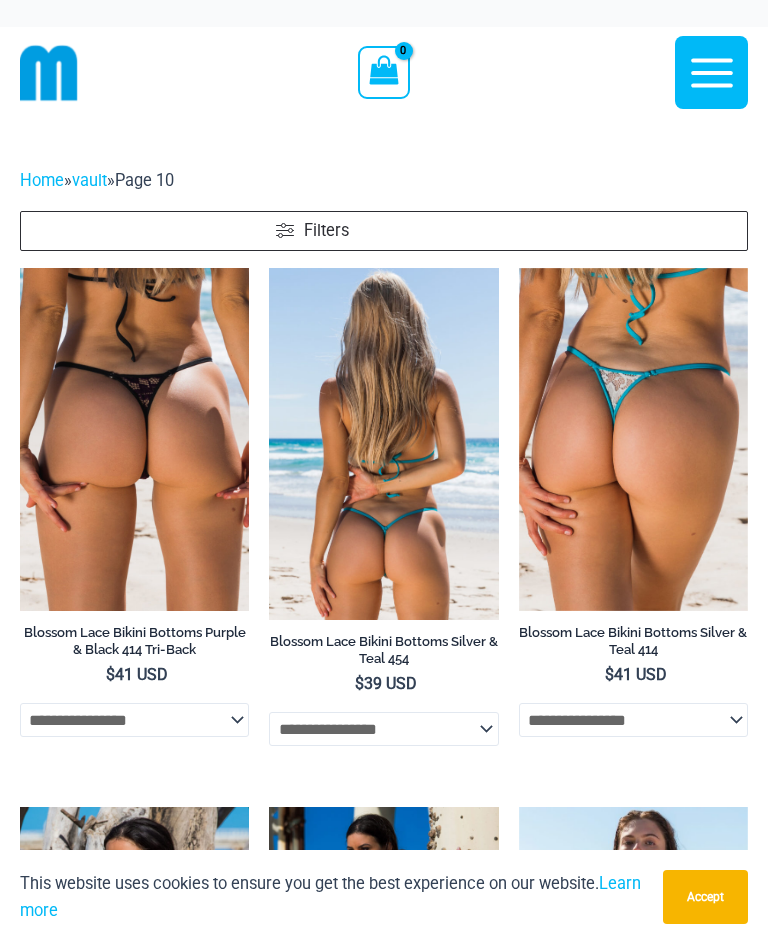 scroll, scrollTop: 2427, scrollLeft: 0, axis: vertical 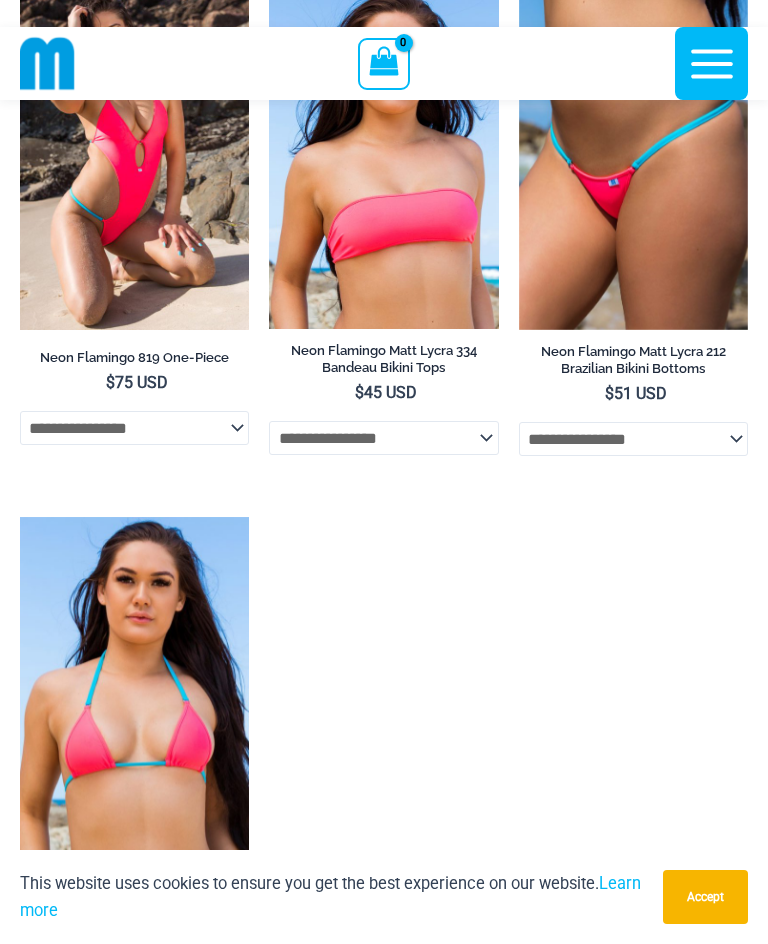 click at bounding box center [269, -14] 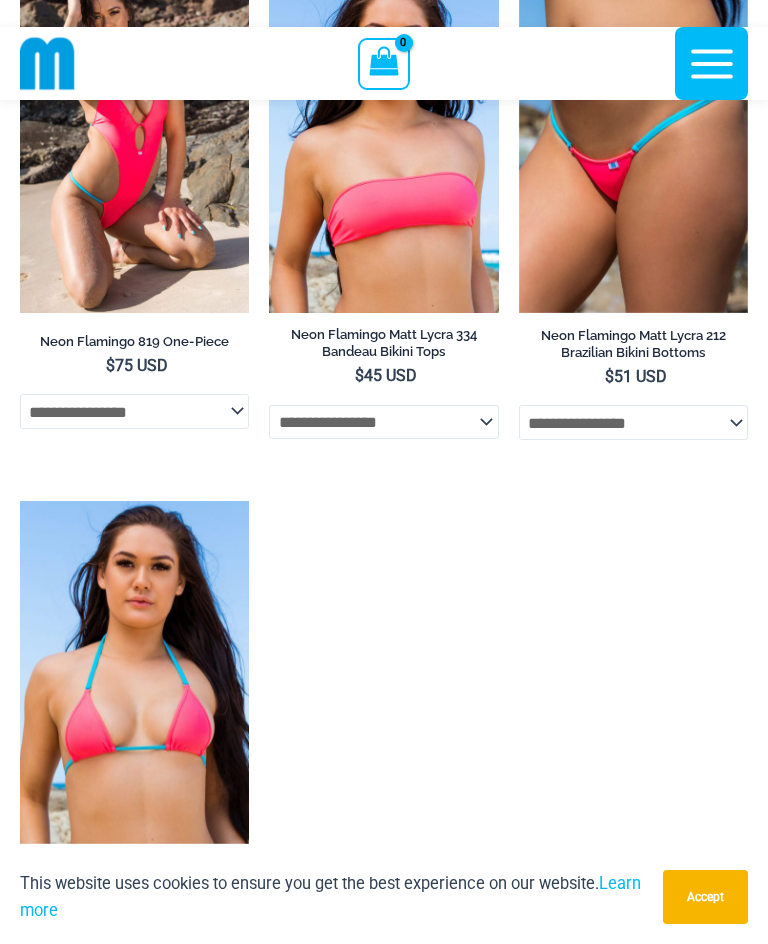 click at bounding box center (20, -31) 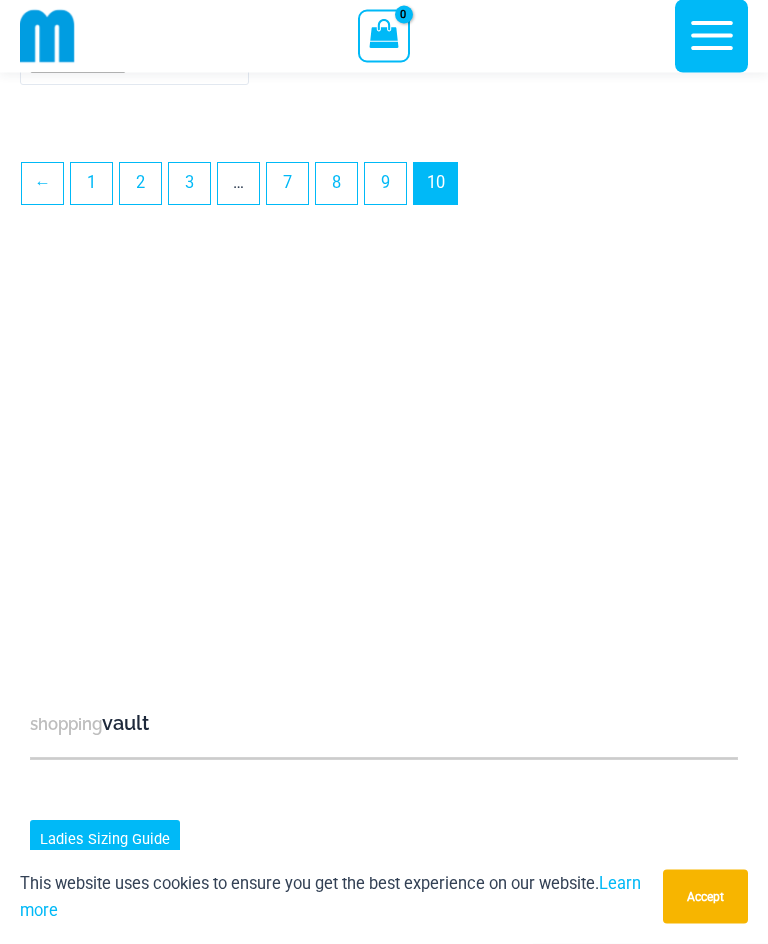 scroll, scrollTop: 3311, scrollLeft: 0, axis: vertical 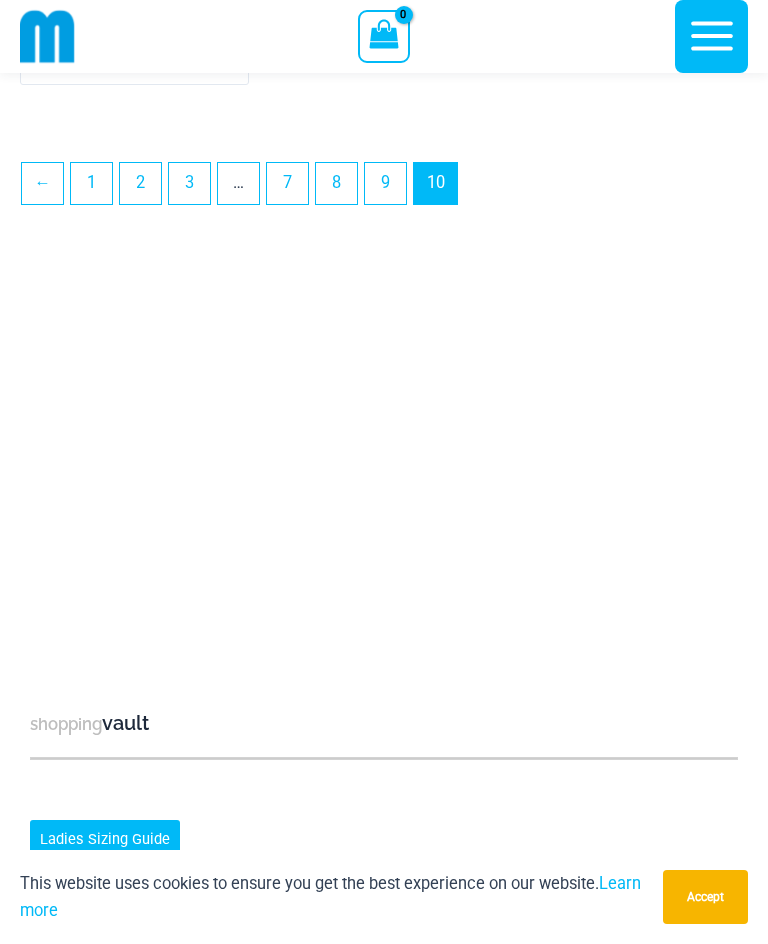 click on "9" at bounding box center (385, 183) 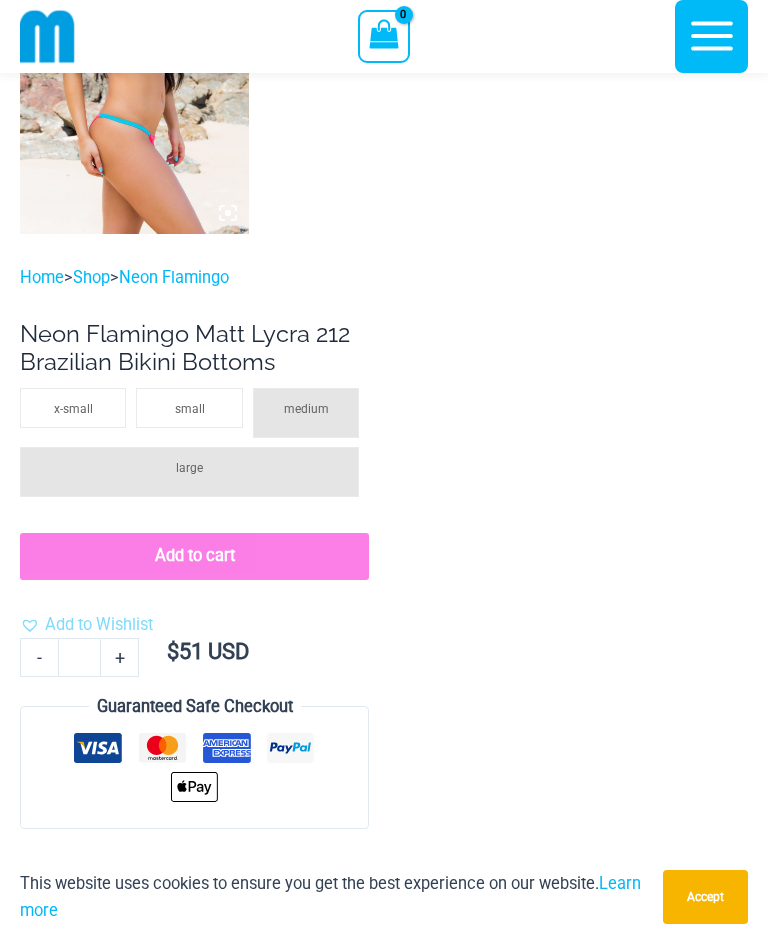 scroll, scrollTop: 1667, scrollLeft: 0, axis: vertical 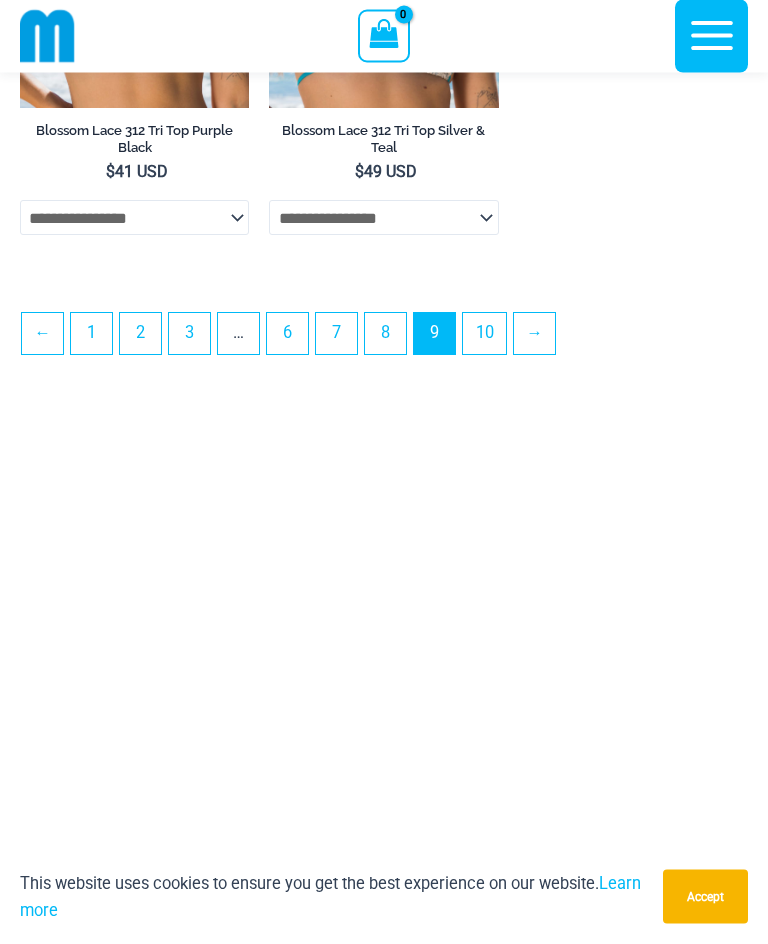 click on "8" at bounding box center (385, 334) 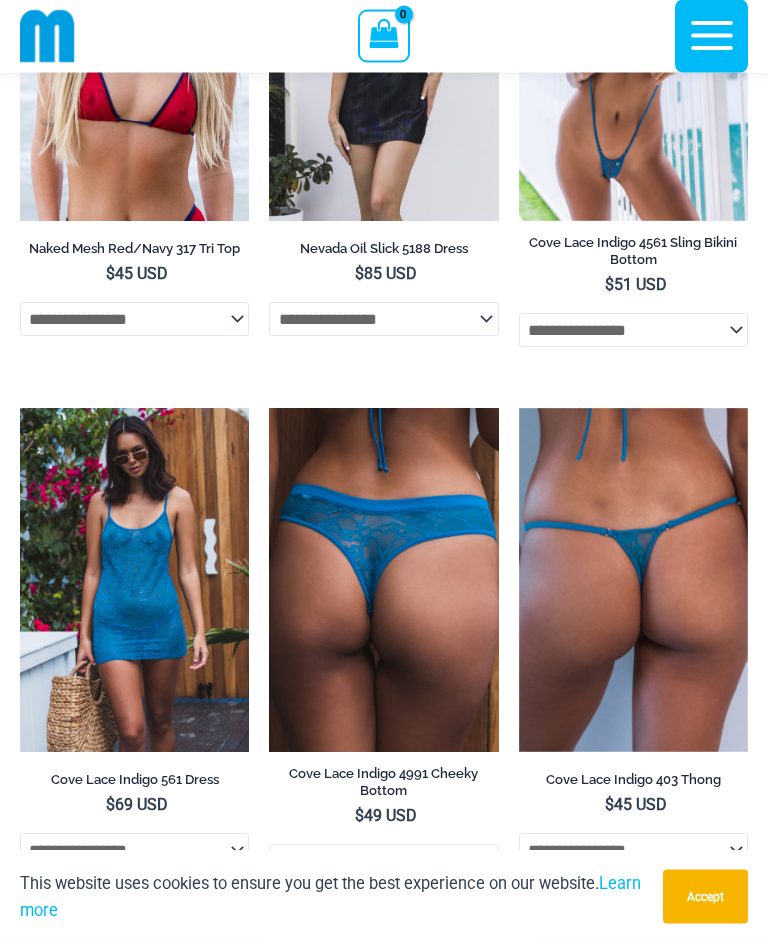scroll, scrollTop: 375, scrollLeft: 0, axis: vertical 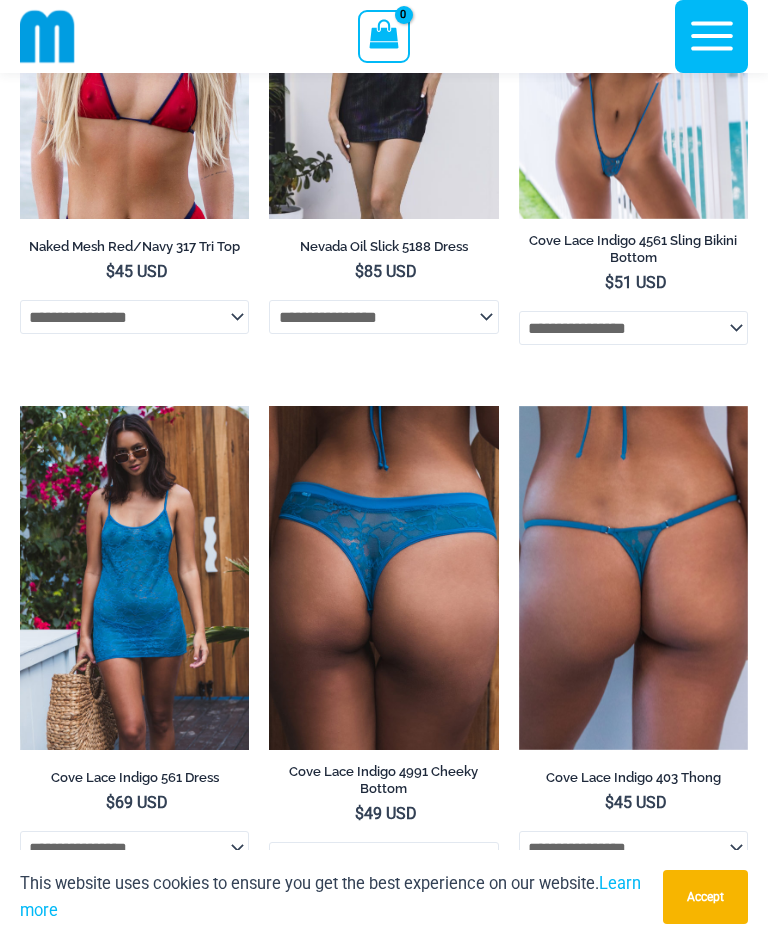 click at bounding box center [519, -125] 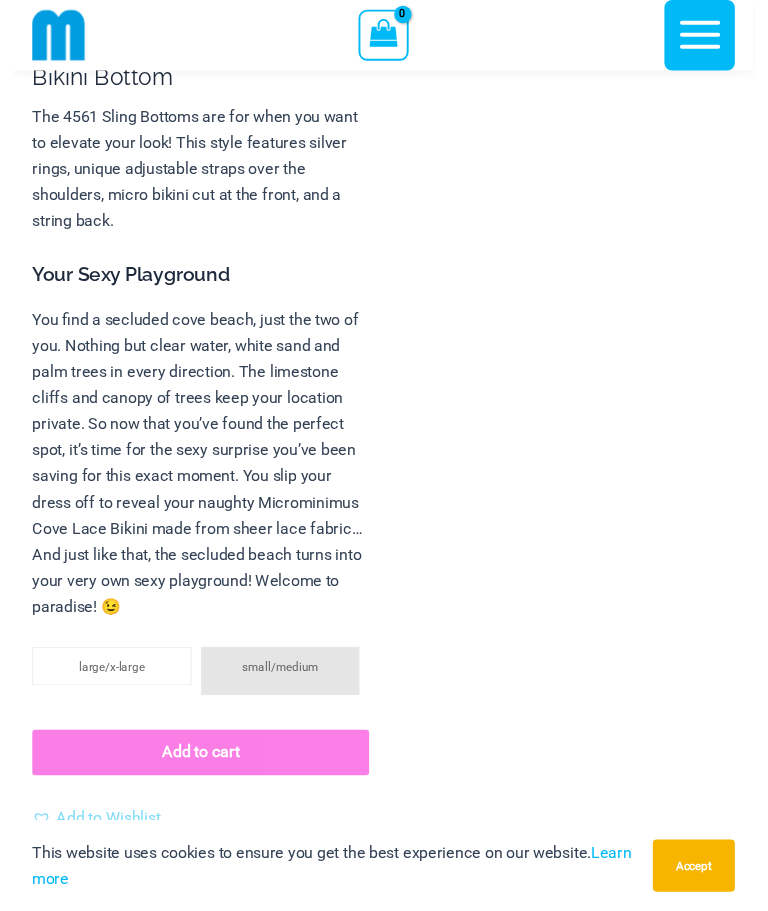 scroll, scrollTop: 2011, scrollLeft: 0, axis: vertical 